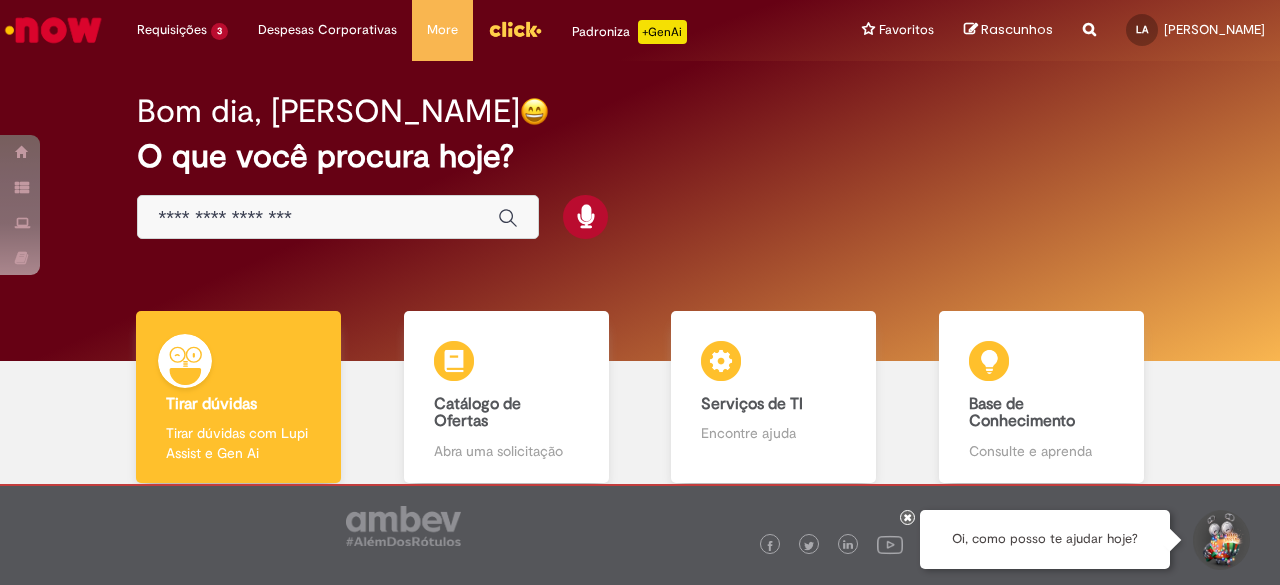 scroll, scrollTop: 0, scrollLeft: 0, axis: both 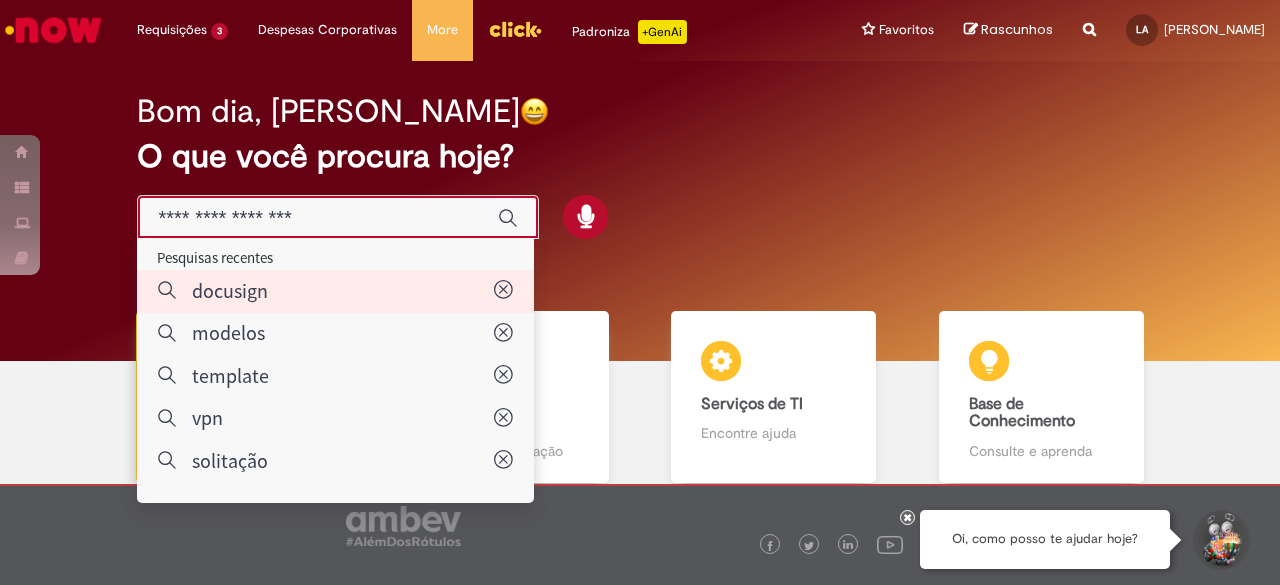 type on "********" 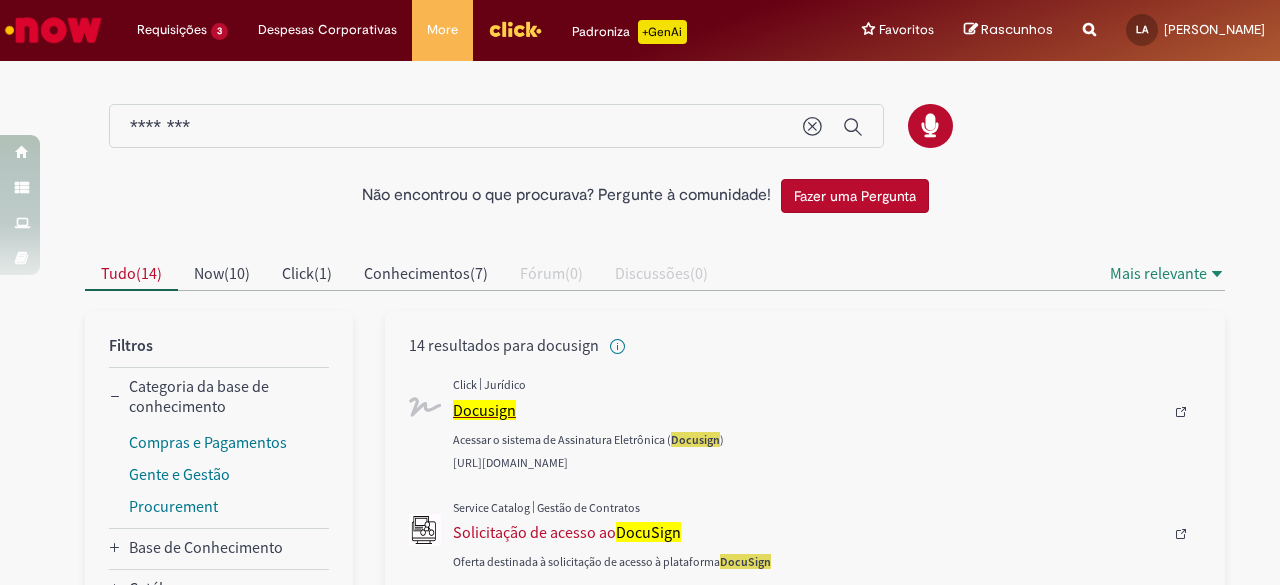 click on "Docusign" at bounding box center [484, 410] 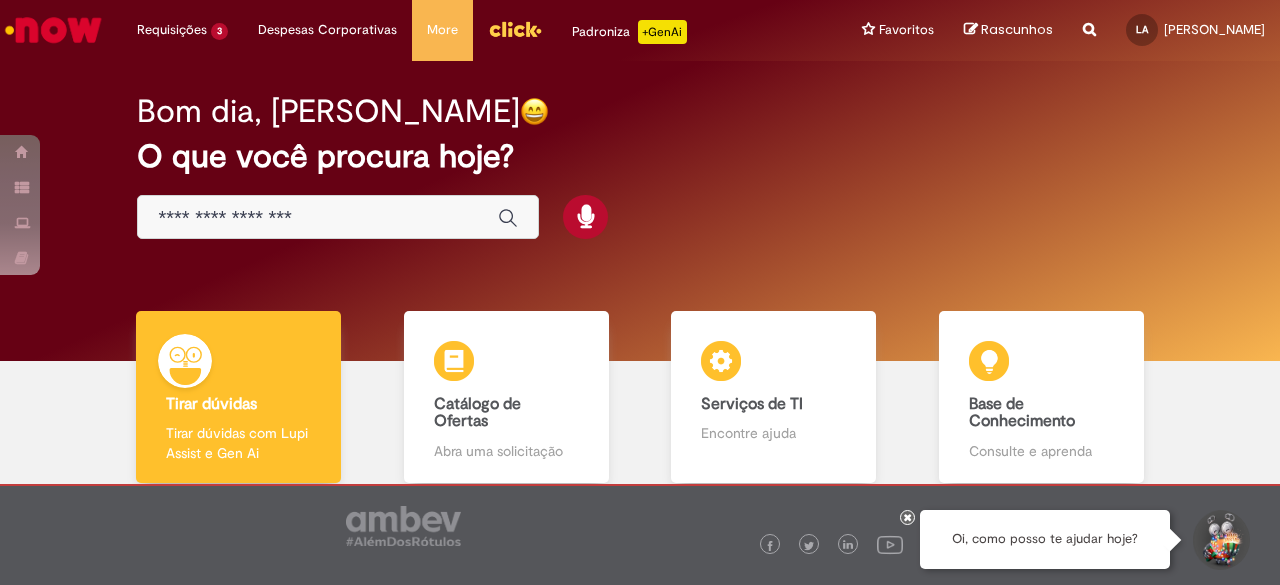 scroll, scrollTop: 0, scrollLeft: 0, axis: both 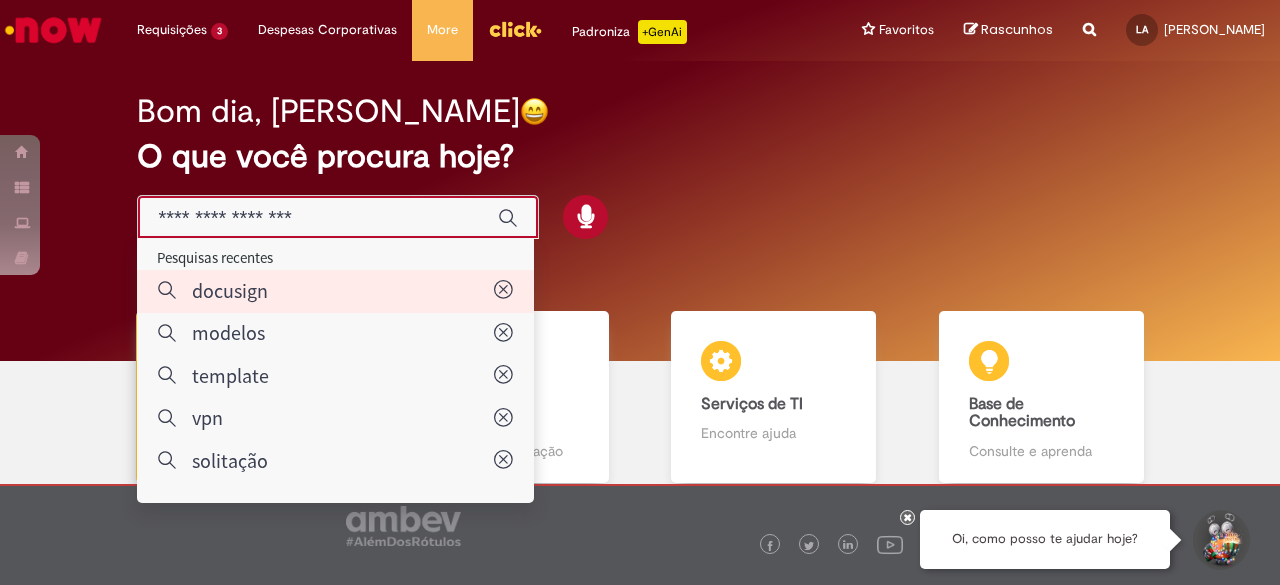 type on "********" 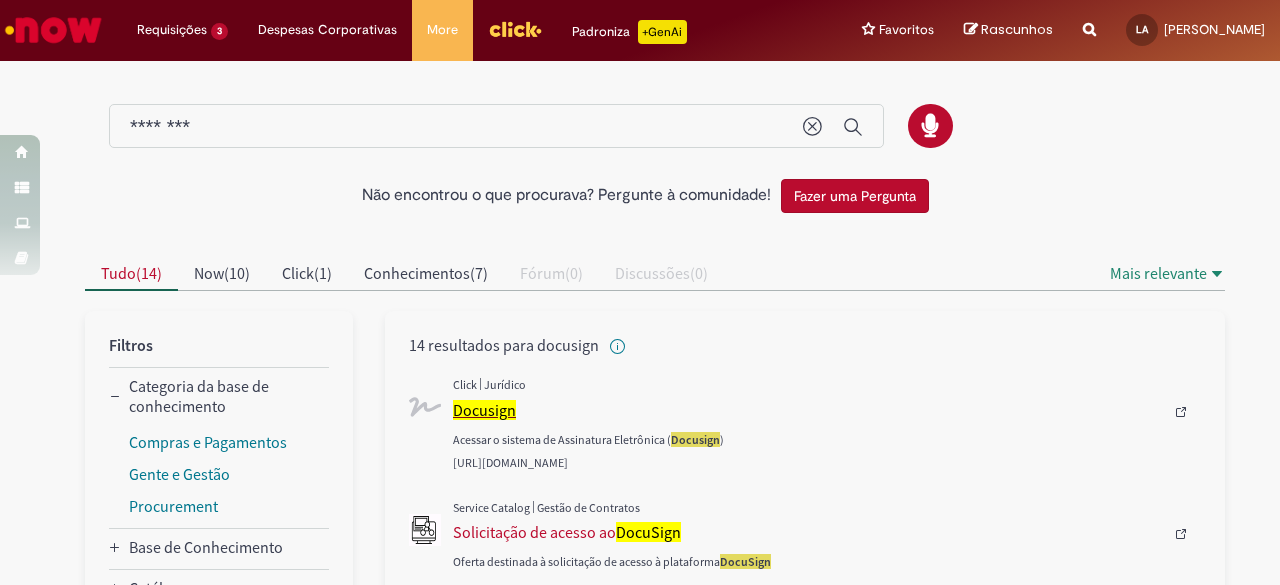 click on "Docusign" at bounding box center (484, 410) 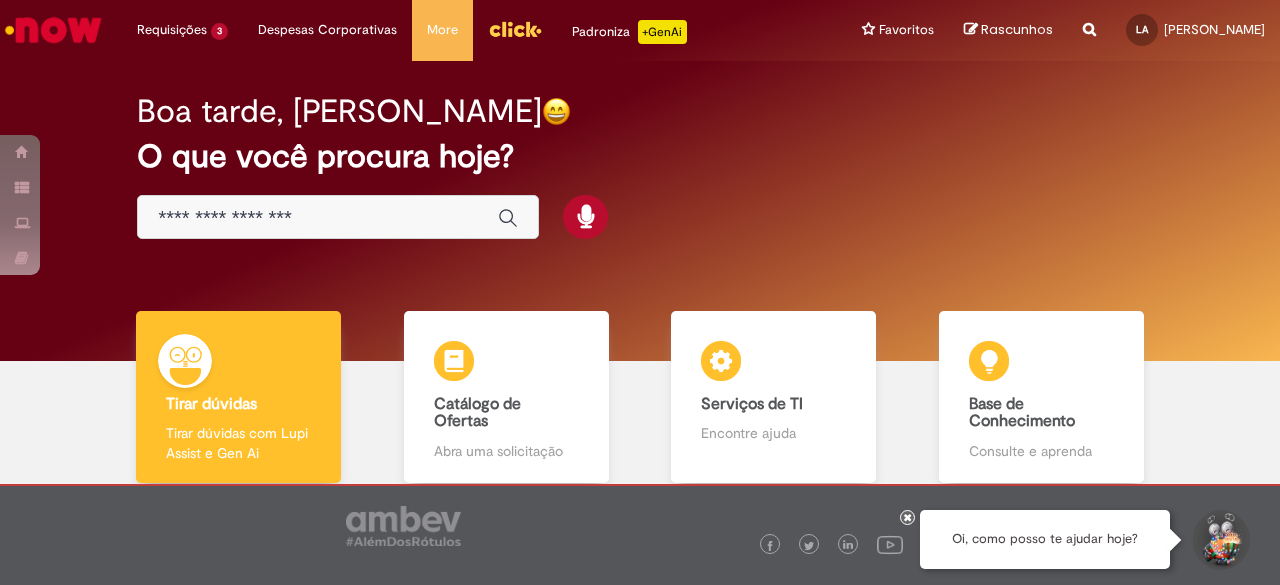 scroll, scrollTop: 0, scrollLeft: 0, axis: both 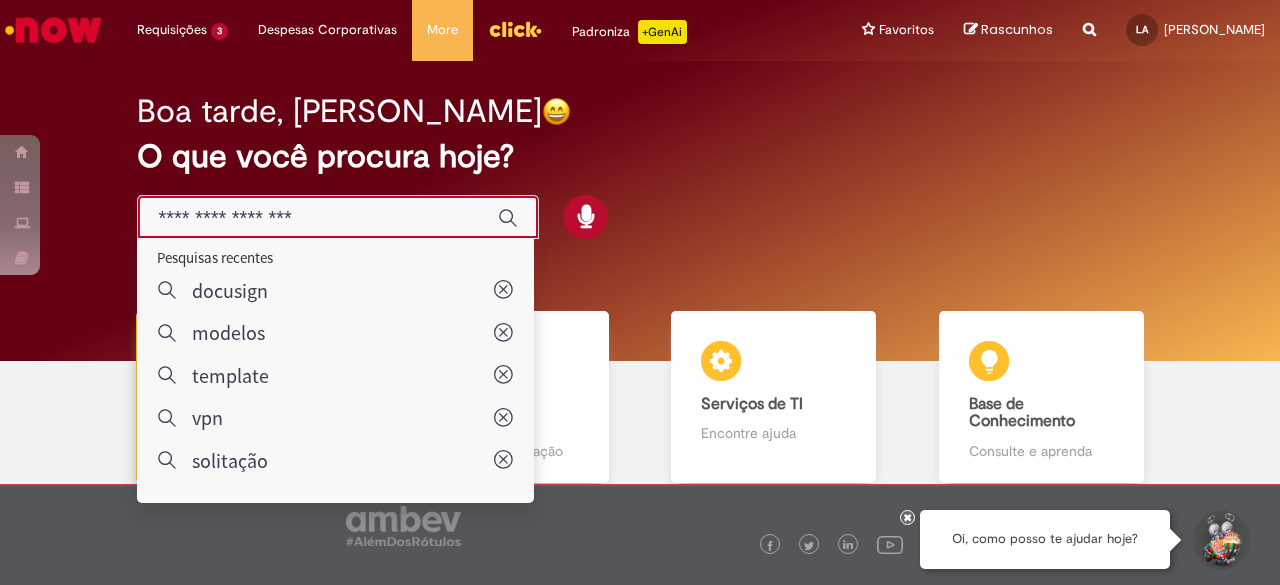 type on "********" 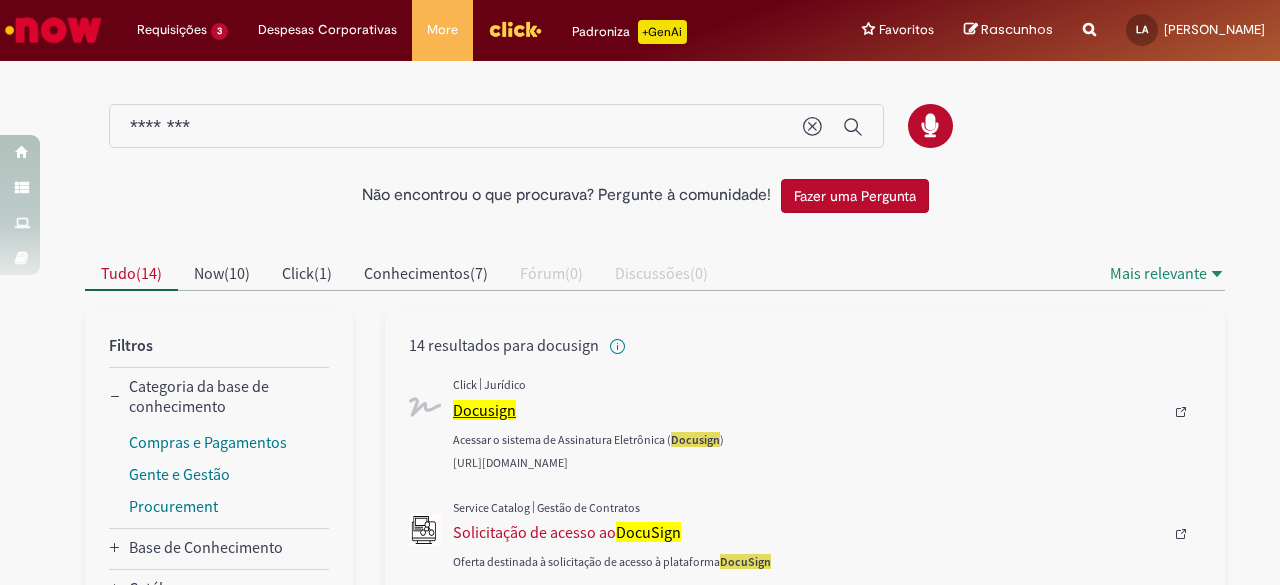 click on "Docusign" at bounding box center (484, 410) 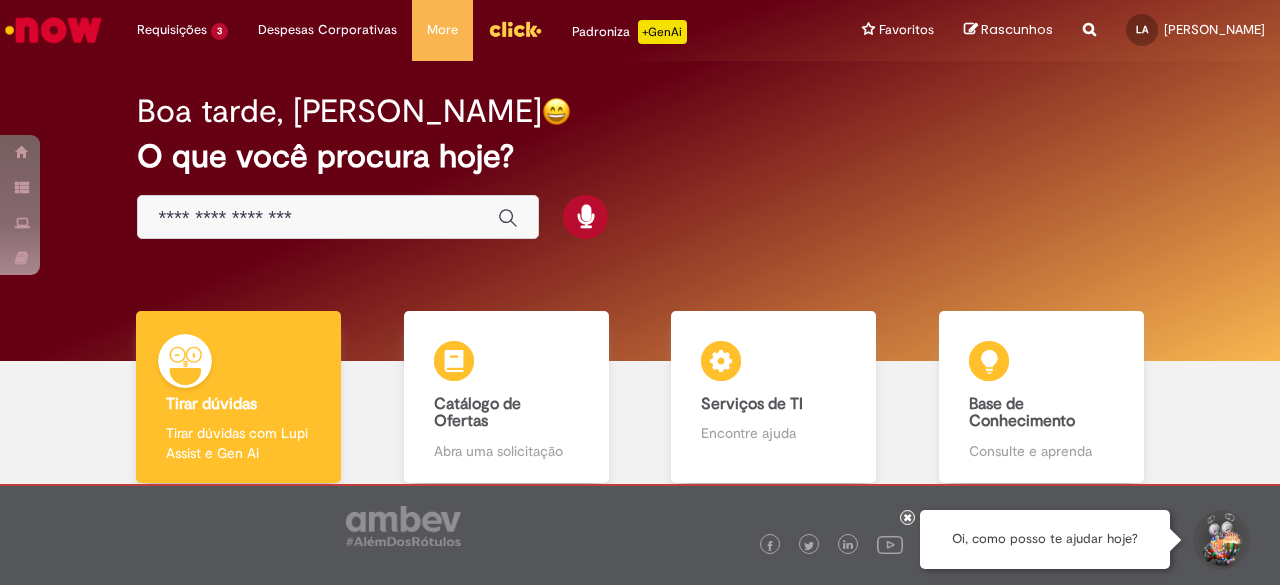 scroll, scrollTop: 0, scrollLeft: 0, axis: both 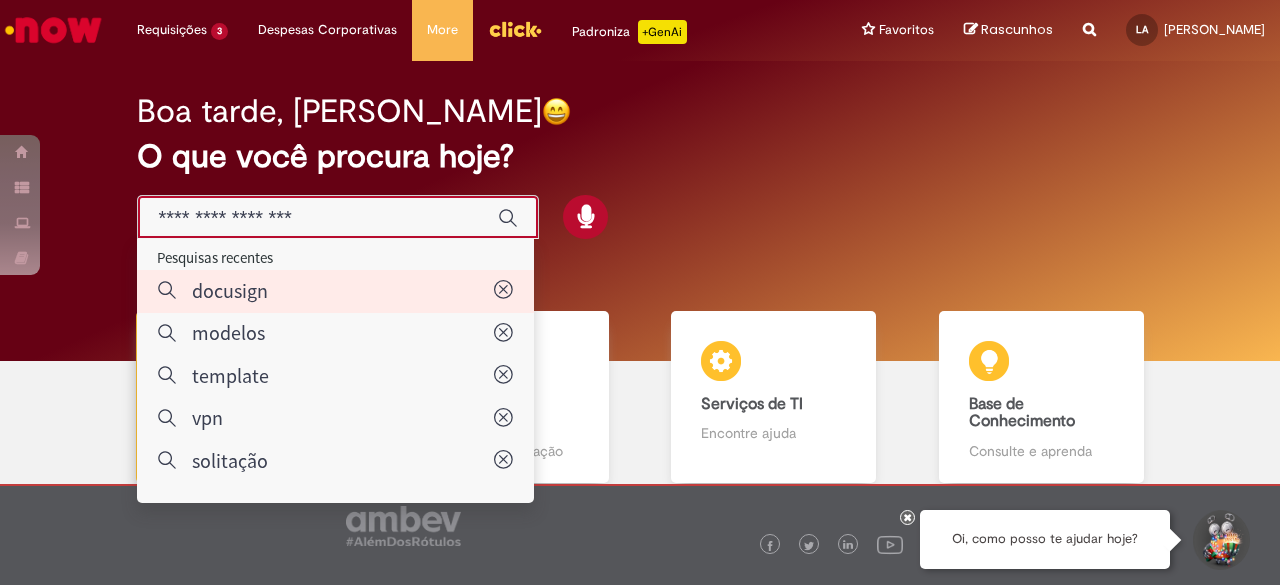 type on "********" 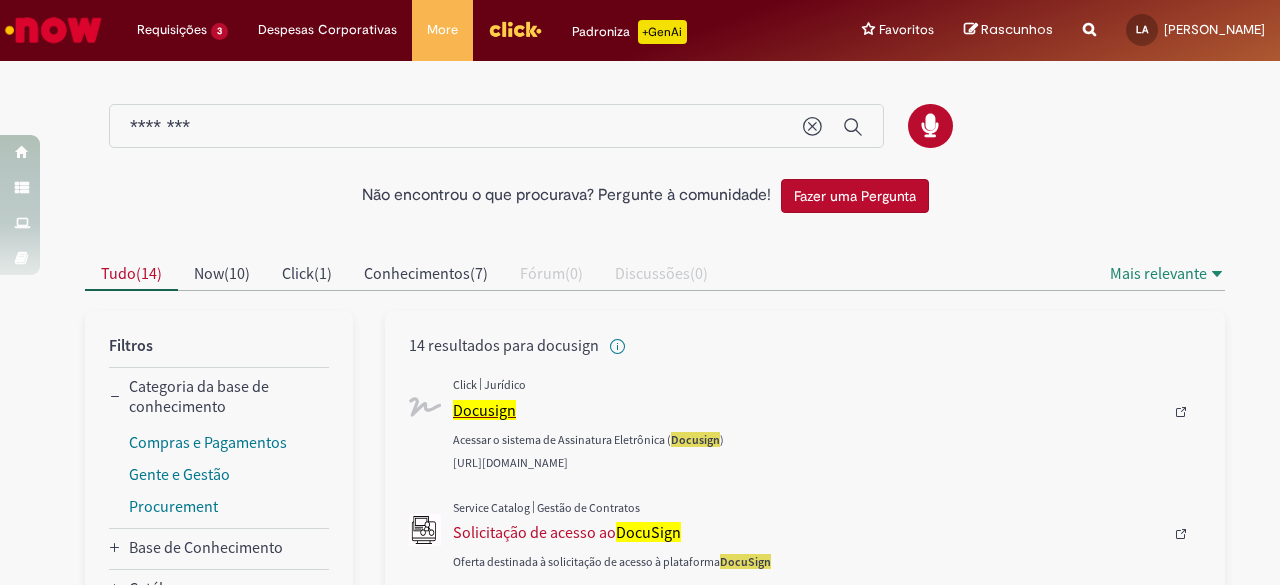 click on "Docusign" at bounding box center (484, 410) 